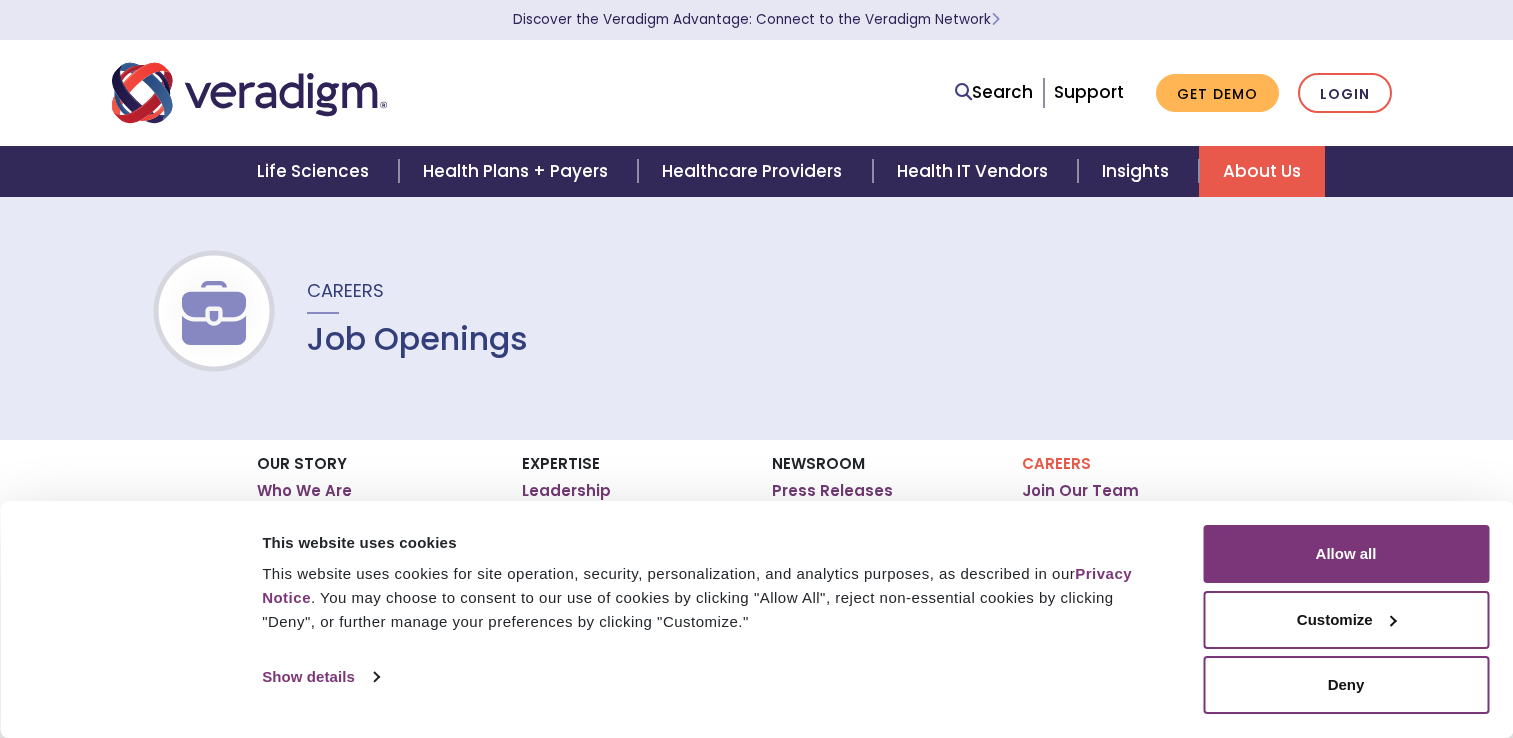 scroll, scrollTop: 0, scrollLeft: 0, axis: both 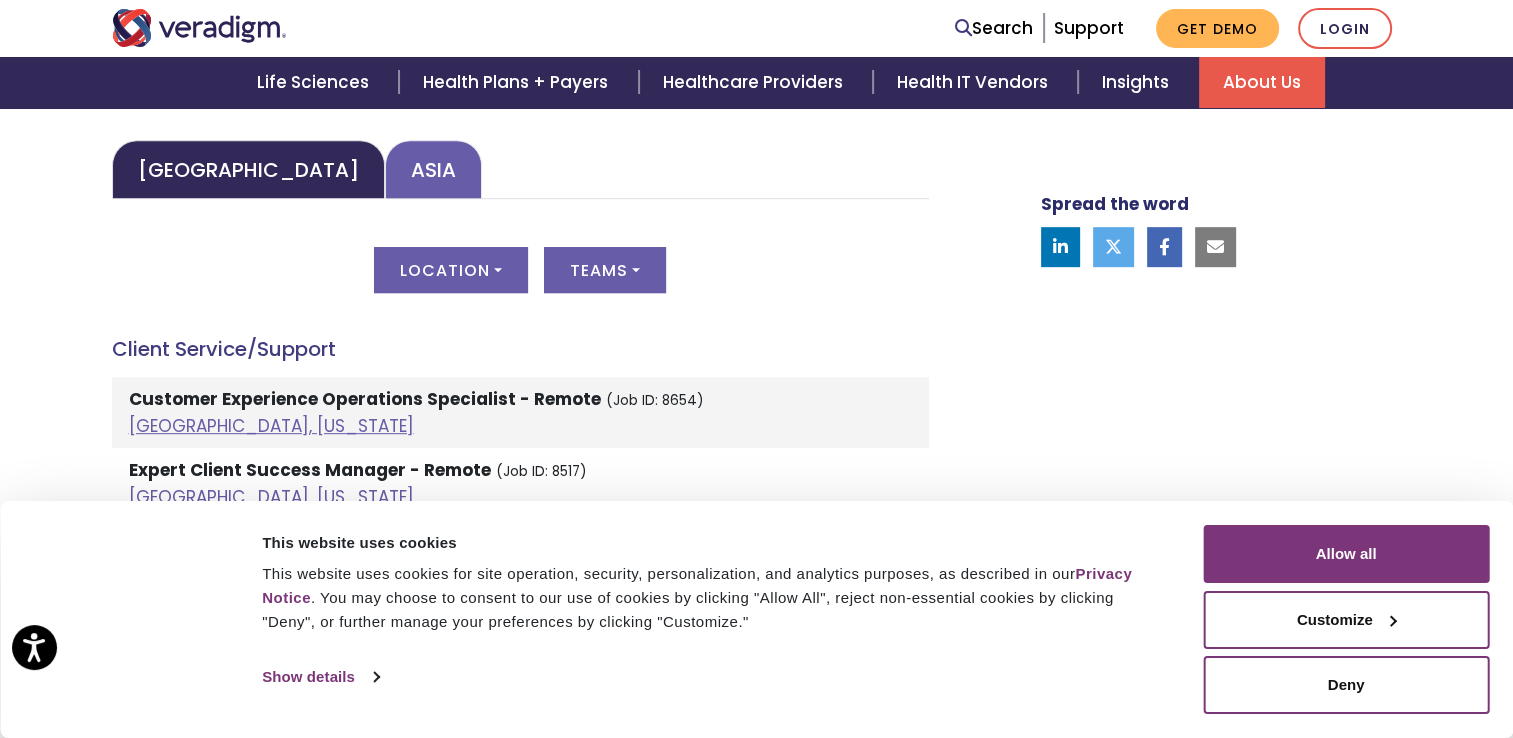 click on "Asia" at bounding box center [433, 169] 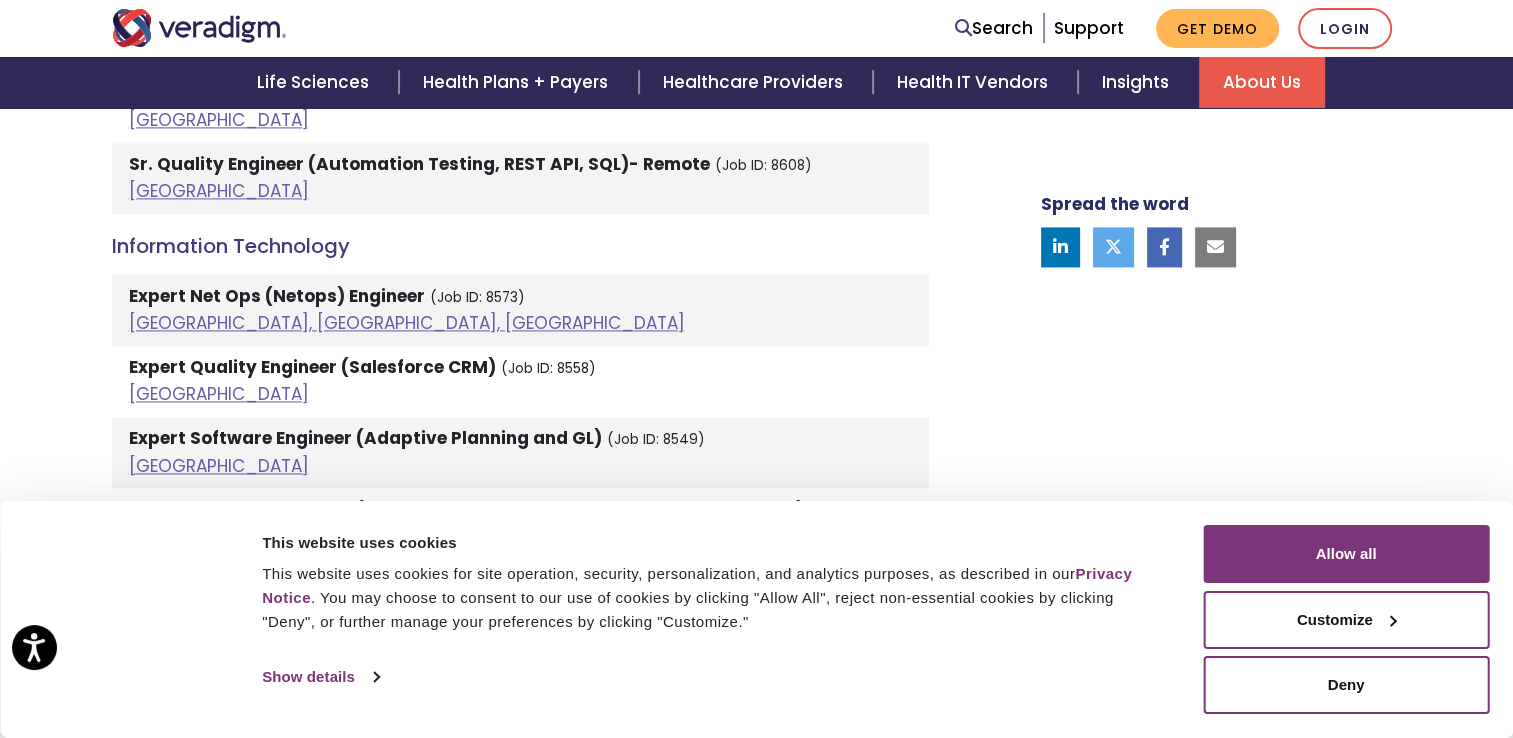 scroll, scrollTop: 2842, scrollLeft: 0, axis: vertical 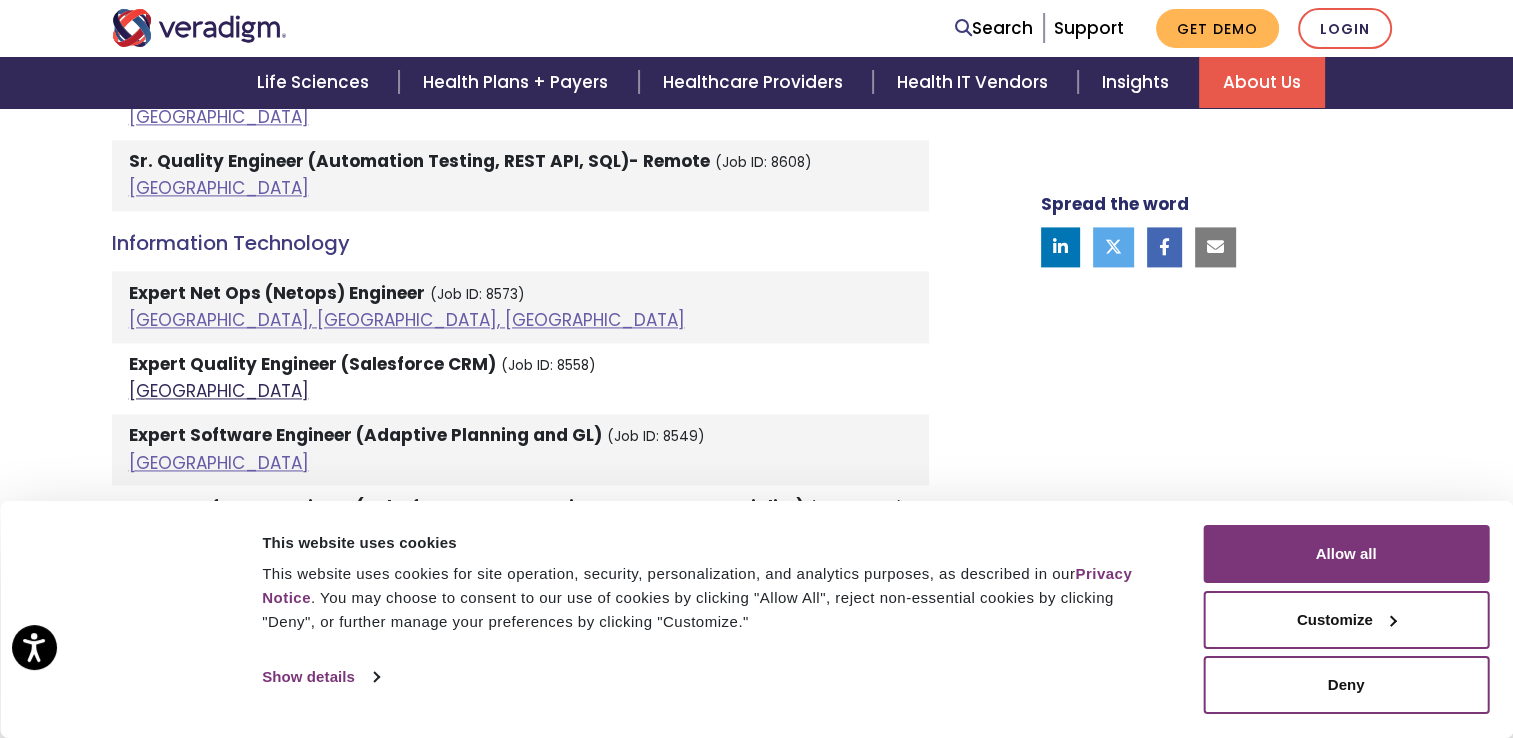 click on "India" at bounding box center (219, 391) 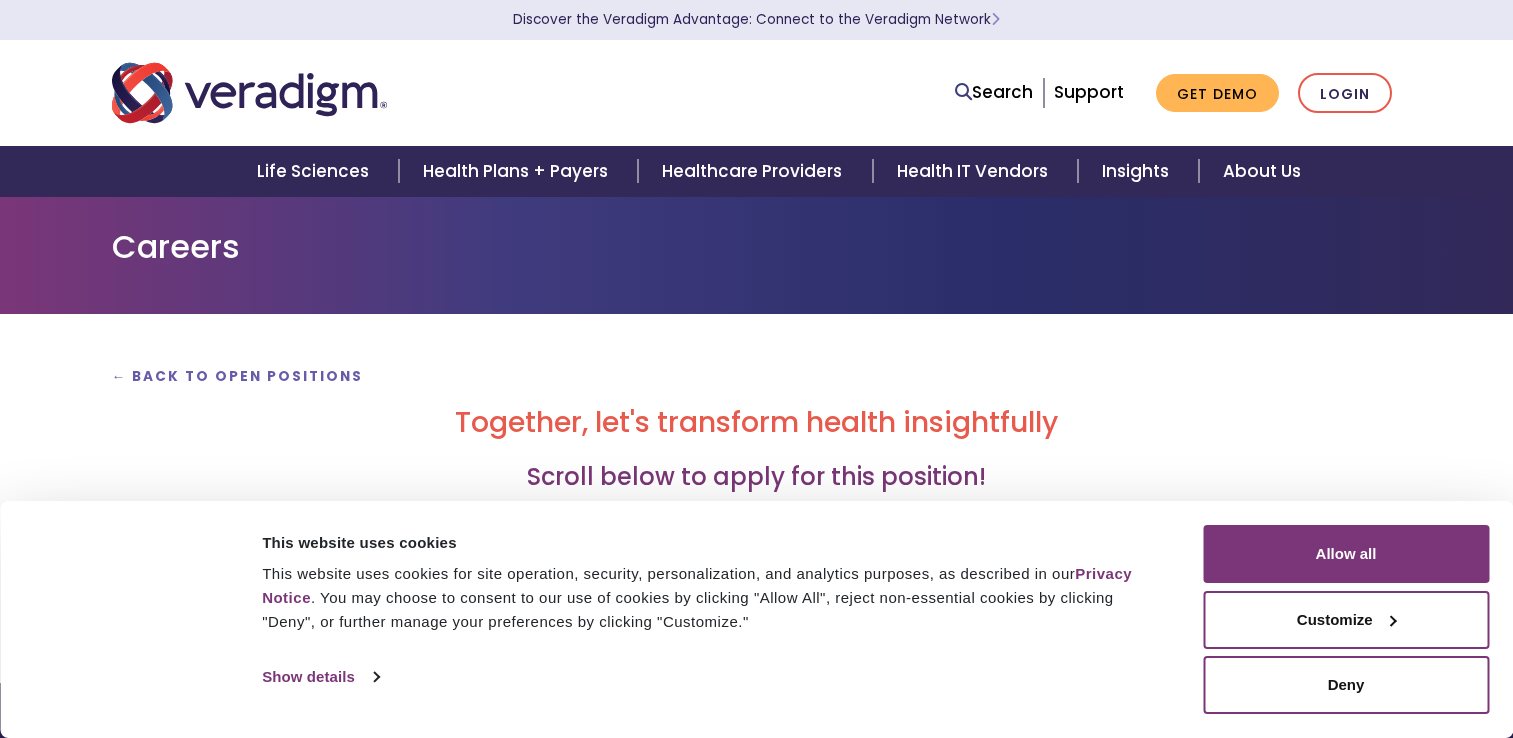 scroll, scrollTop: 0, scrollLeft: 0, axis: both 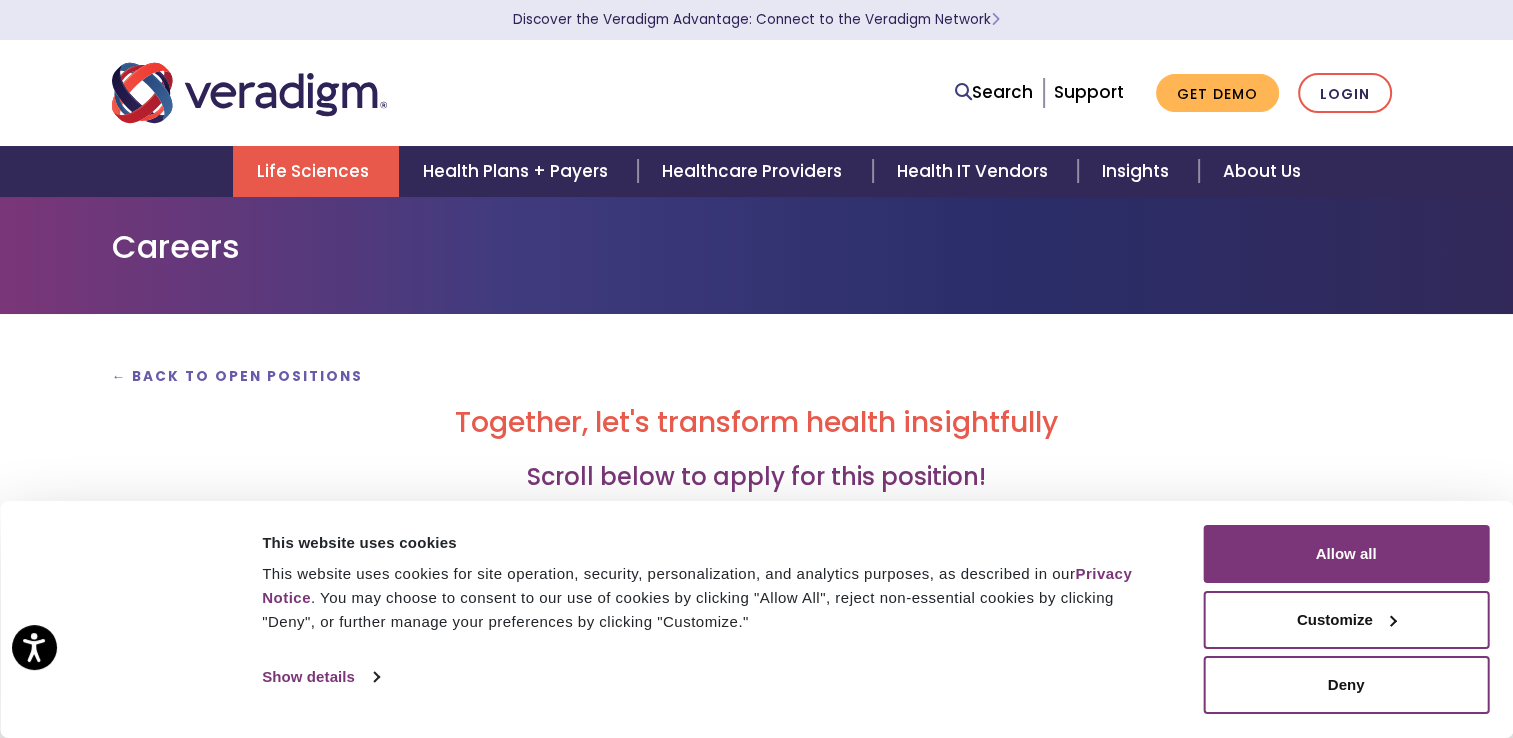 click on "Life Sciences" at bounding box center (316, 171) 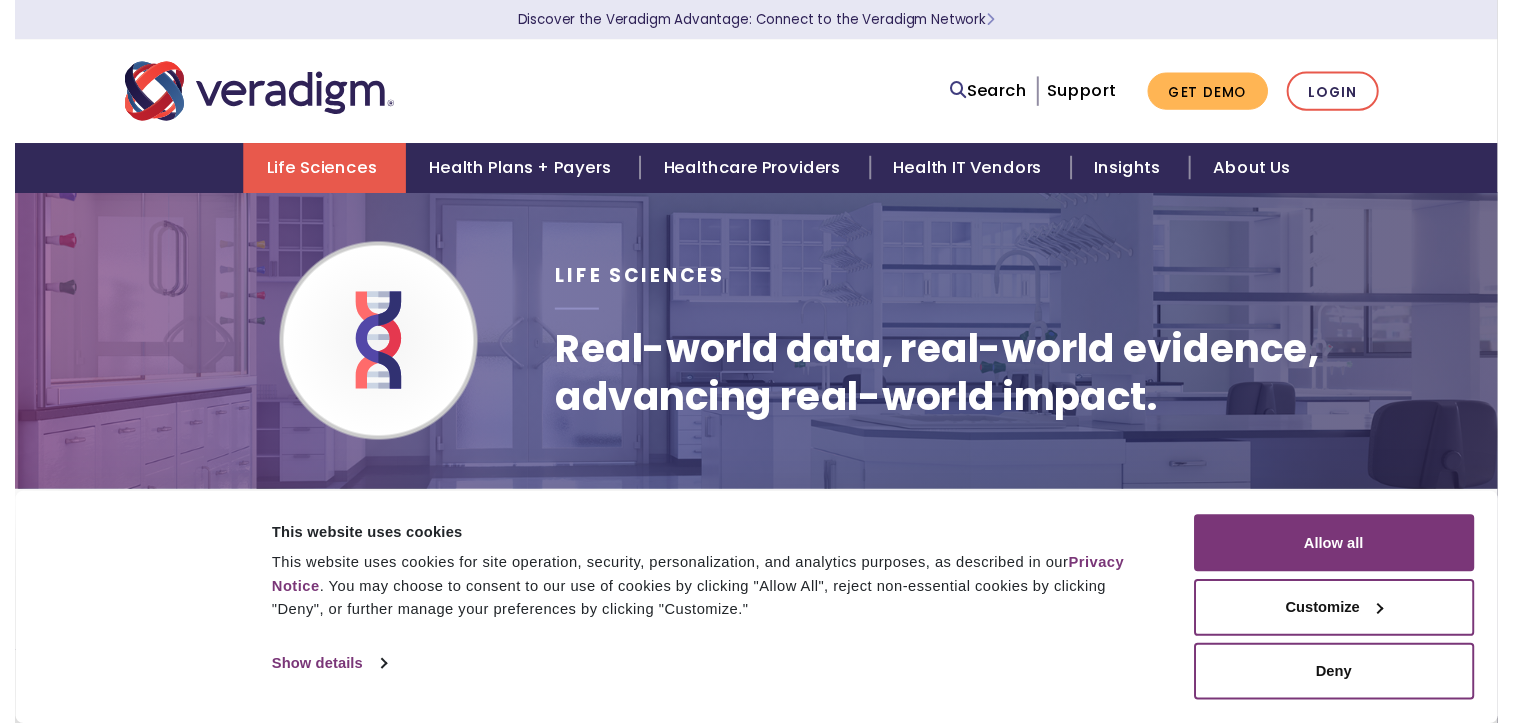 scroll, scrollTop: 0, scrollLeft: 0, axis: both 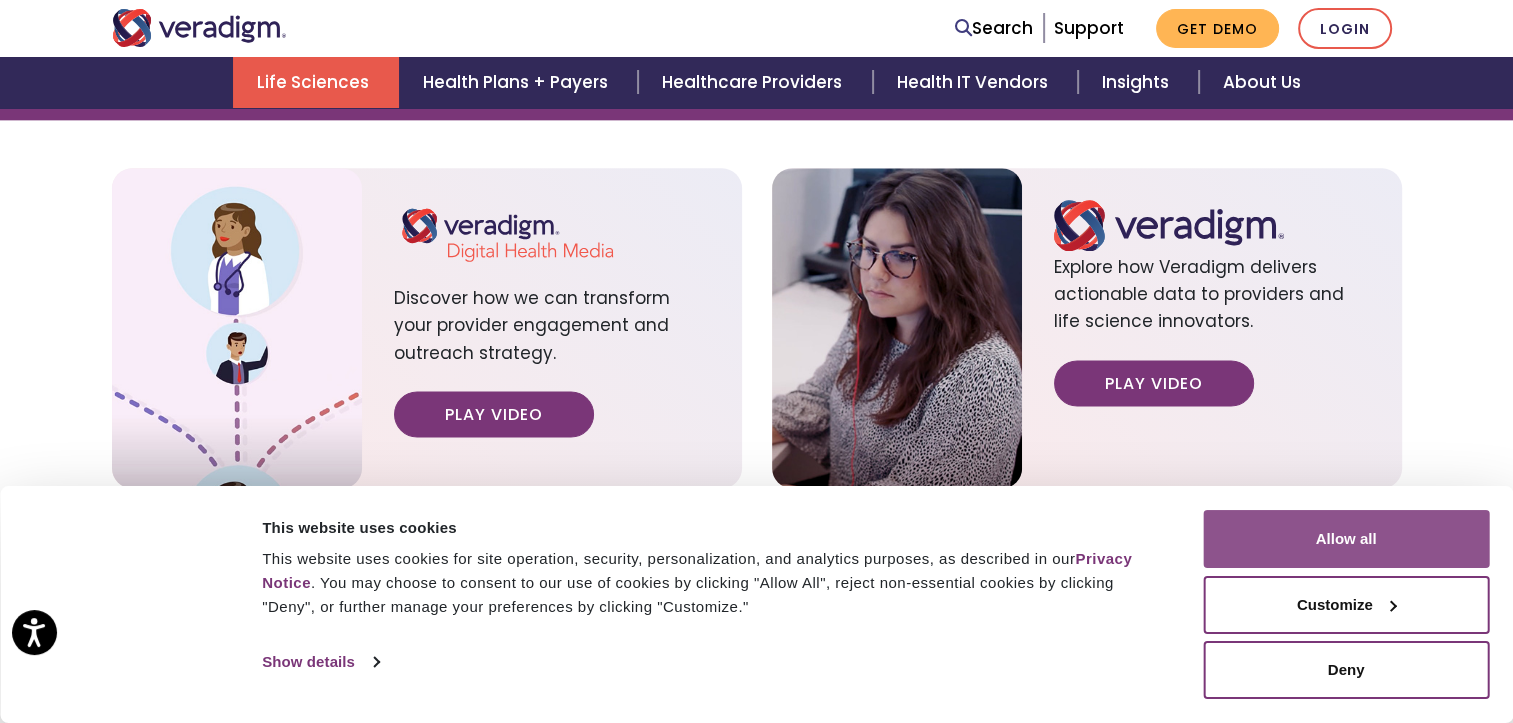 click on "Allow all" at bounding box center [1346, 539] 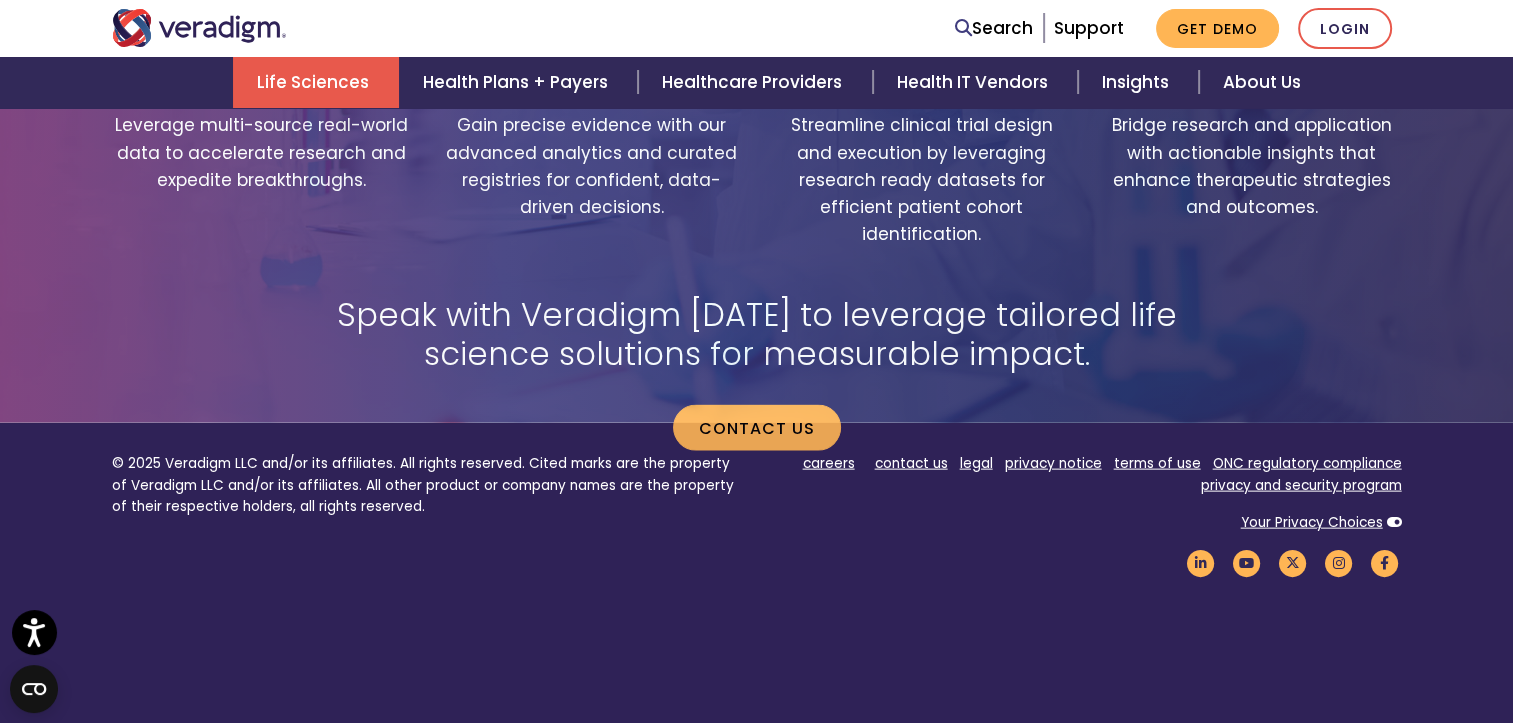 scroll, scrollTop: 4249, scrollLeft: 0, axis: vertical 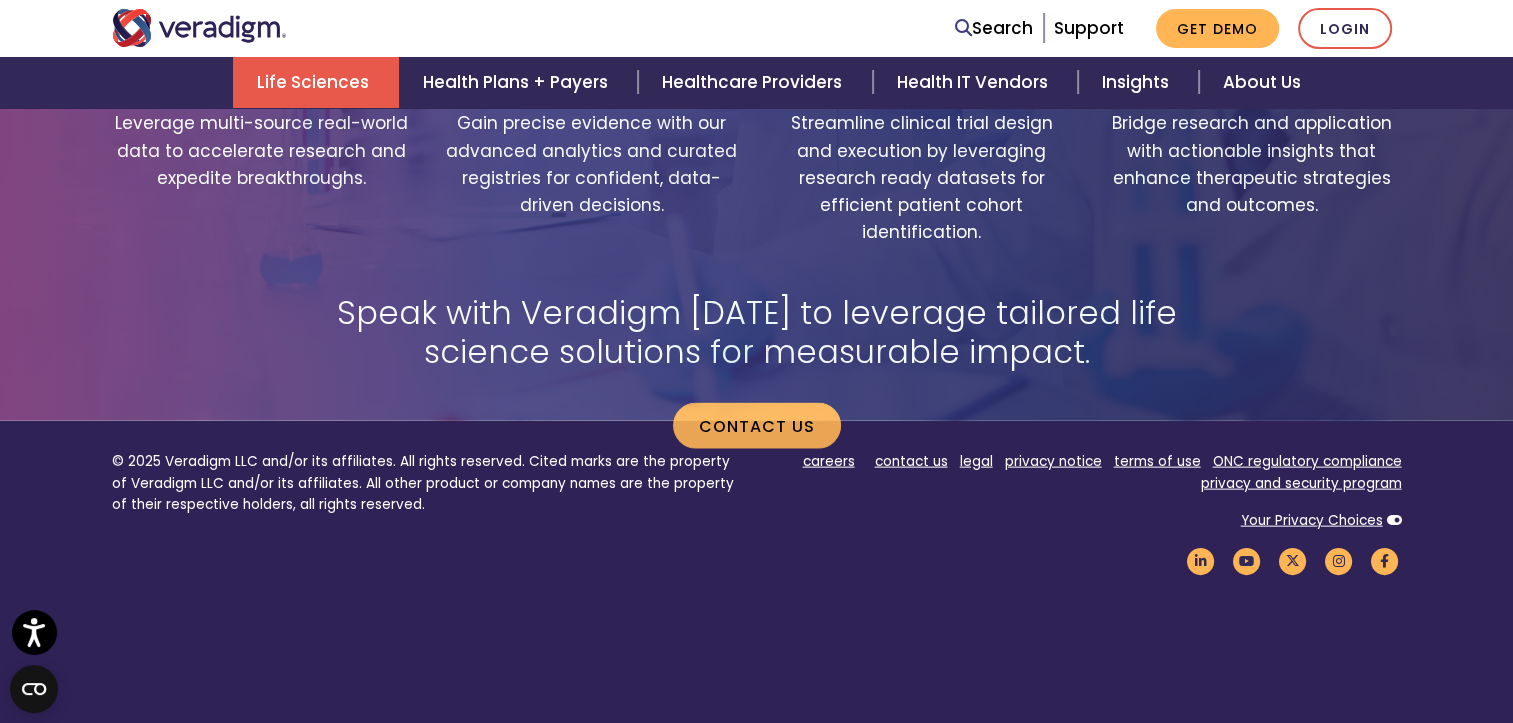 click on "© 2025 Veradigm LLC and/or its affiliates. All rights reserved. Cited marks are the property of Veradigm LLC and/or its affiliates. All other product or company names are the property of their respective holders, all rights reserved.
careers
contact us
legal
privacy notice
terms of use
ONC regulatory compliance
privacy and security program
Your Privacy Choices" at bounding box center (756, 631) 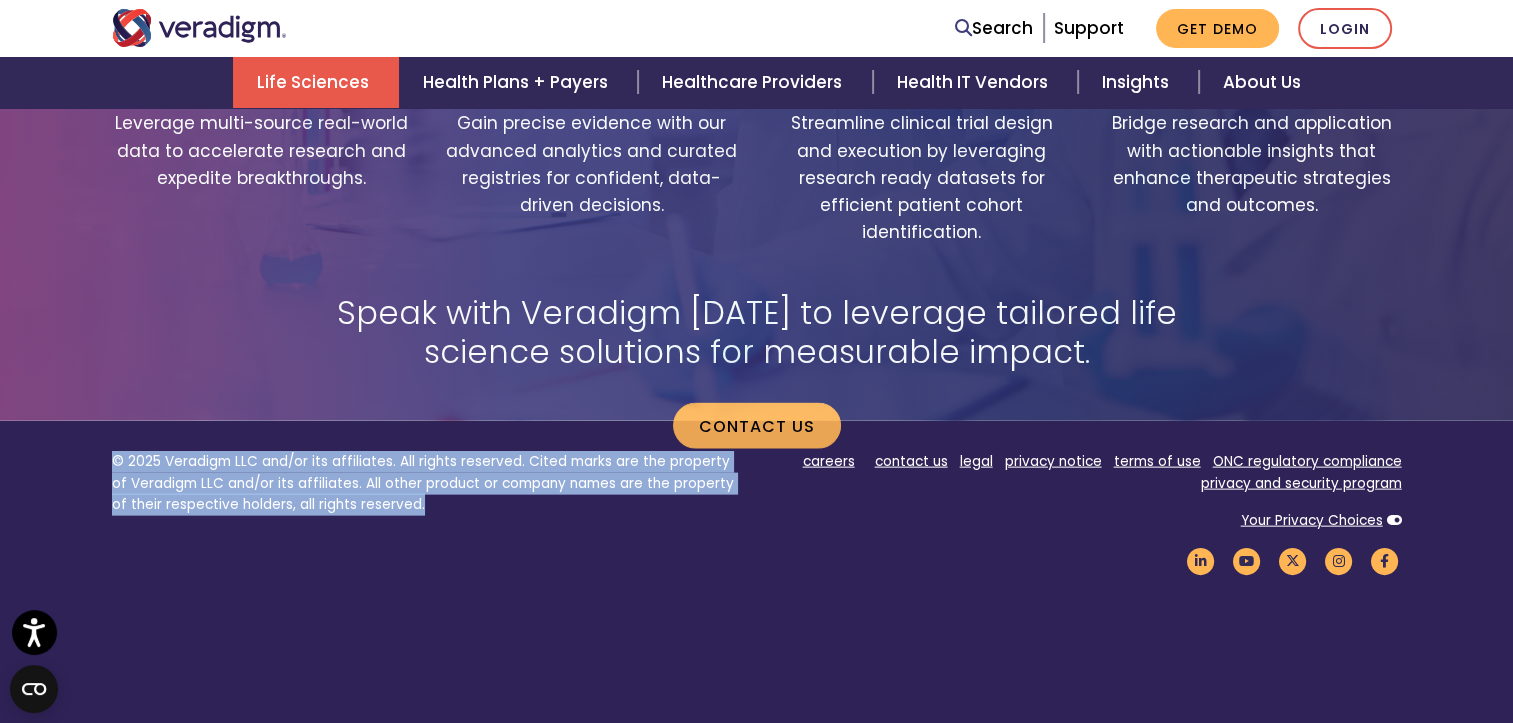 click on "© 2025 Veradigm LLC and/or its affiliates. All rights reserved. Cited marks are the property of Veradigm LLC and/or its affiliates. All other product or company names are the property of their respective holders, all rights reserved.
careers
contact us
legal
privacy notice
terms of use
ONC regulatory compliance
privacy and security program
Your Privacy Choices" at bounding box center [756, 631] 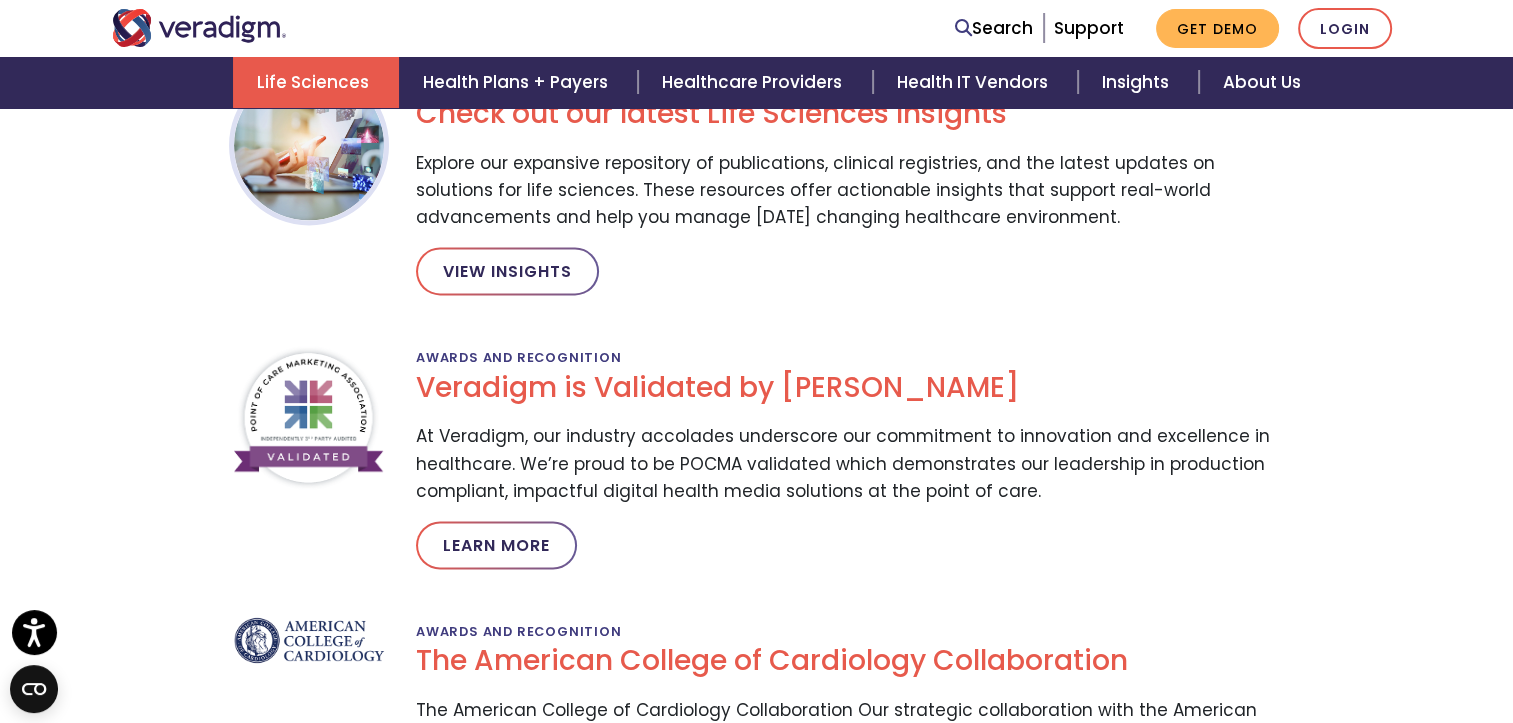 scroll, scrollTop: 3055, scrollLeft: 0, axis: vertical 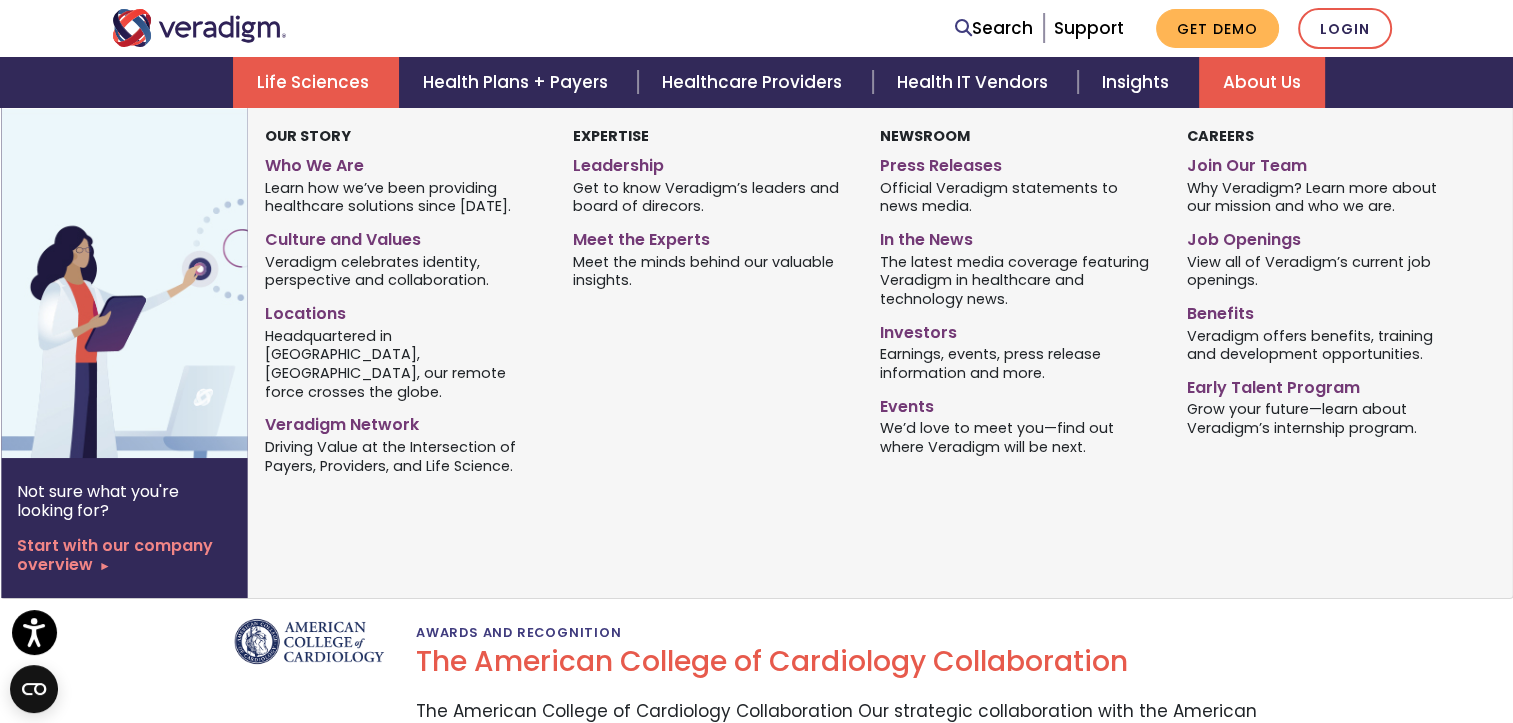 click on "About Us" at bounding box center (1262, 82) 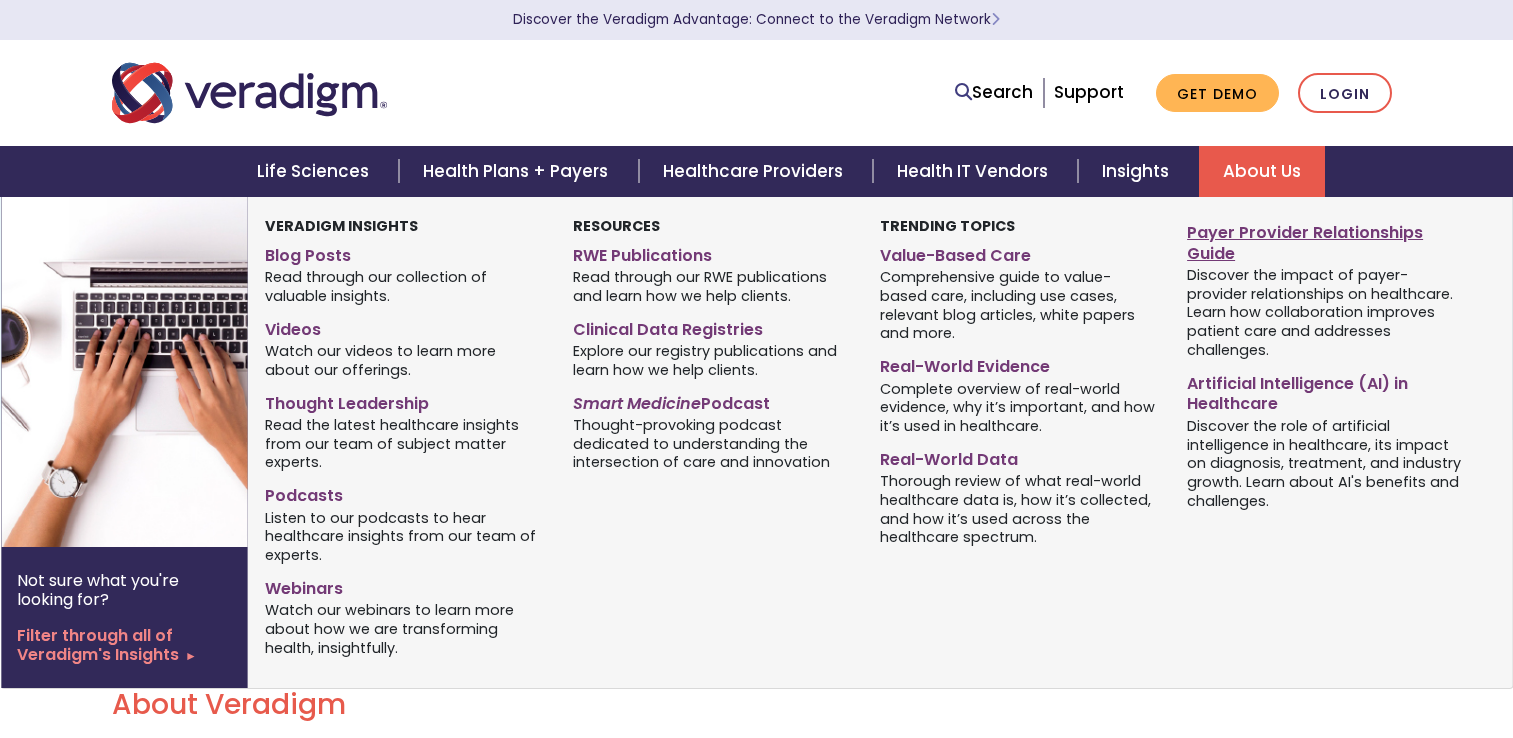scroll, scrollTop: 0, scrollLeft: 0, axis: both 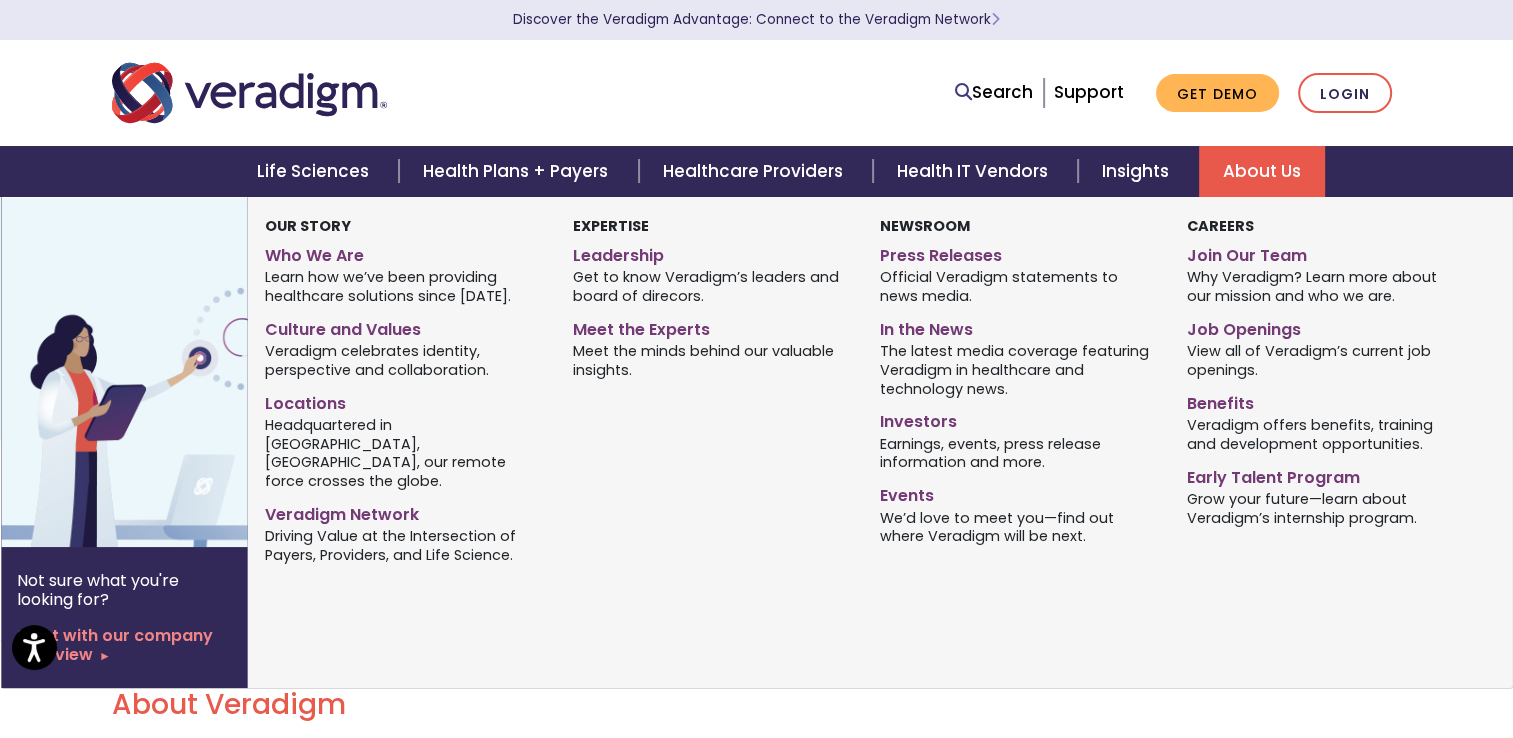 click on "About Us" at bounding box center [1262, 171] 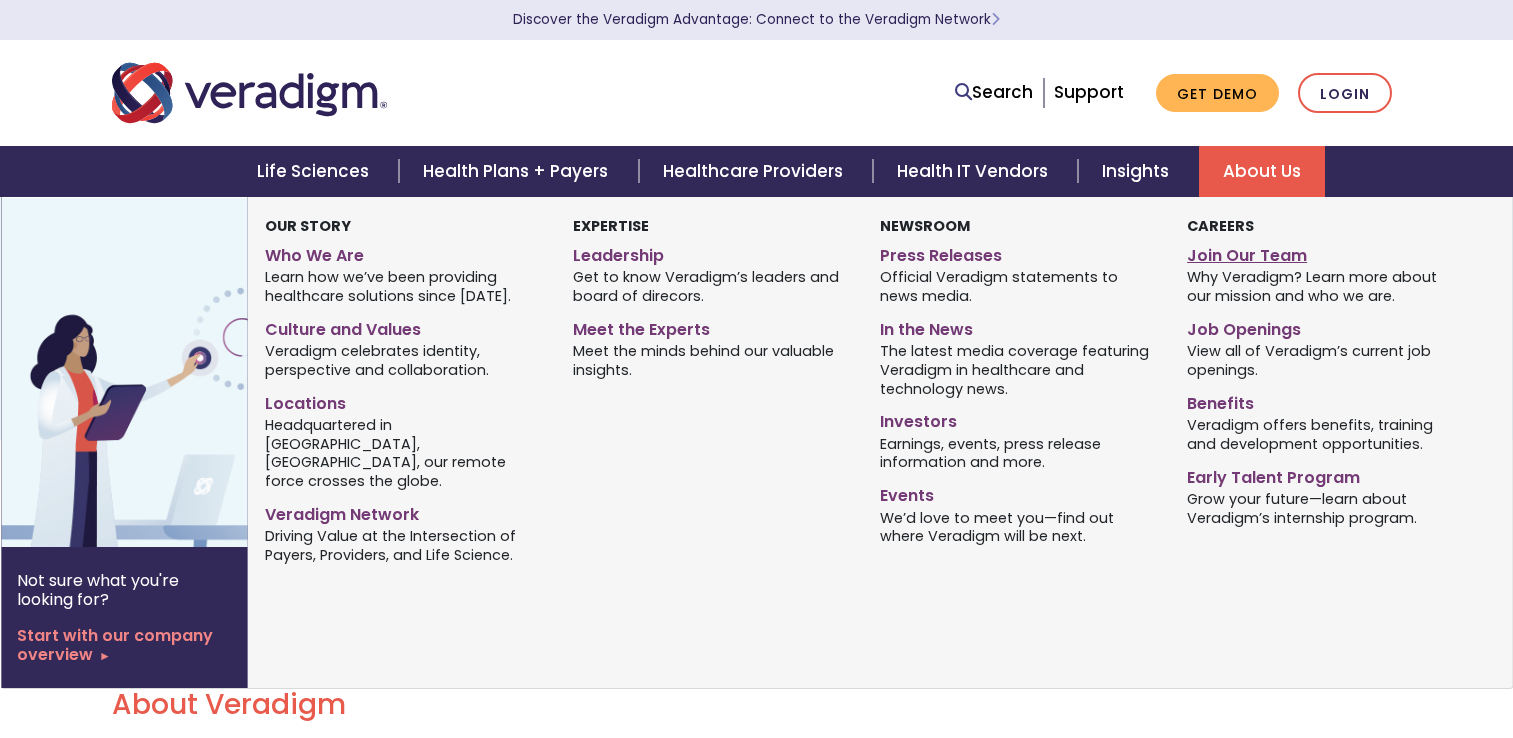 scroll, scrollTop: 0, scrollLeft: 0, axis: both 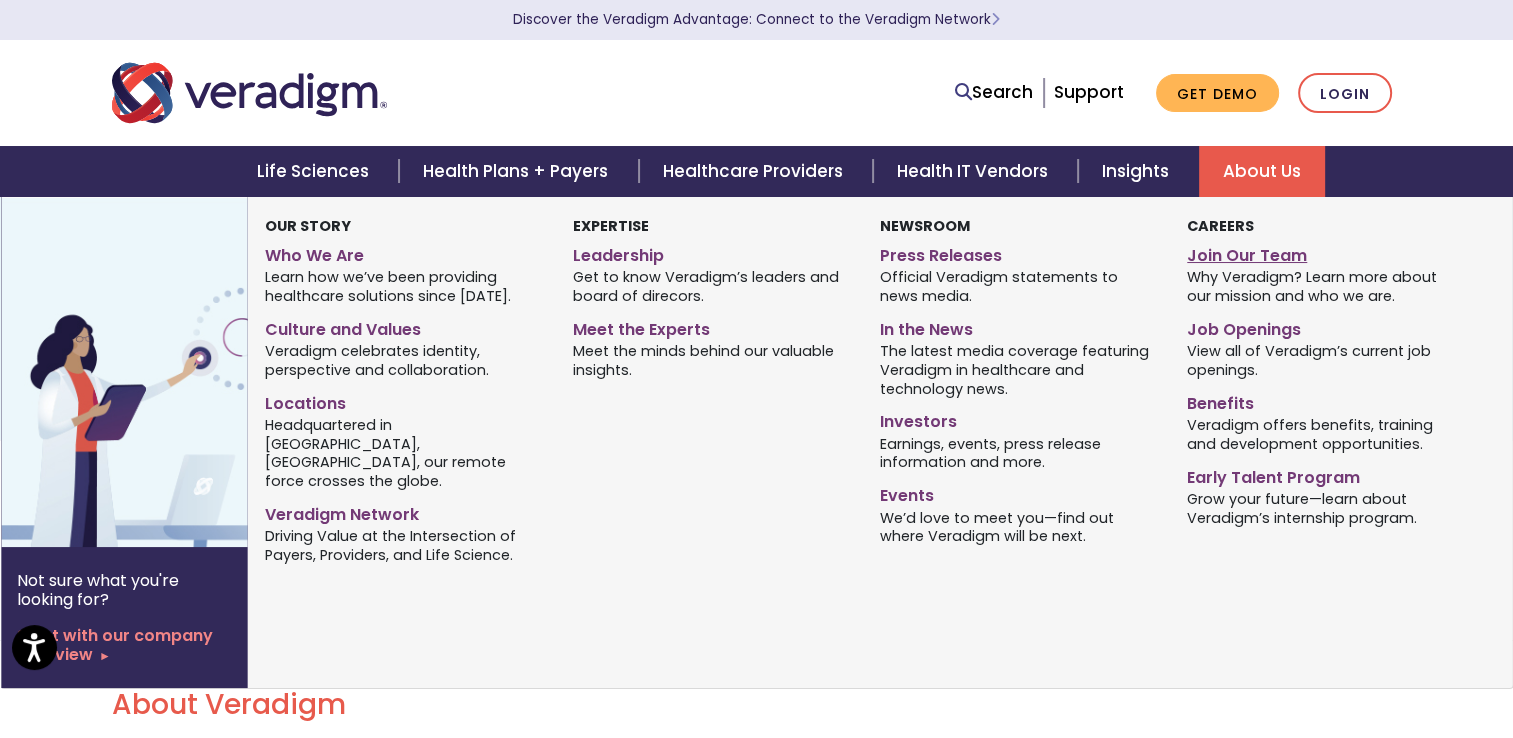 click on "Join Our Team" at bounding box center (1325, 252) 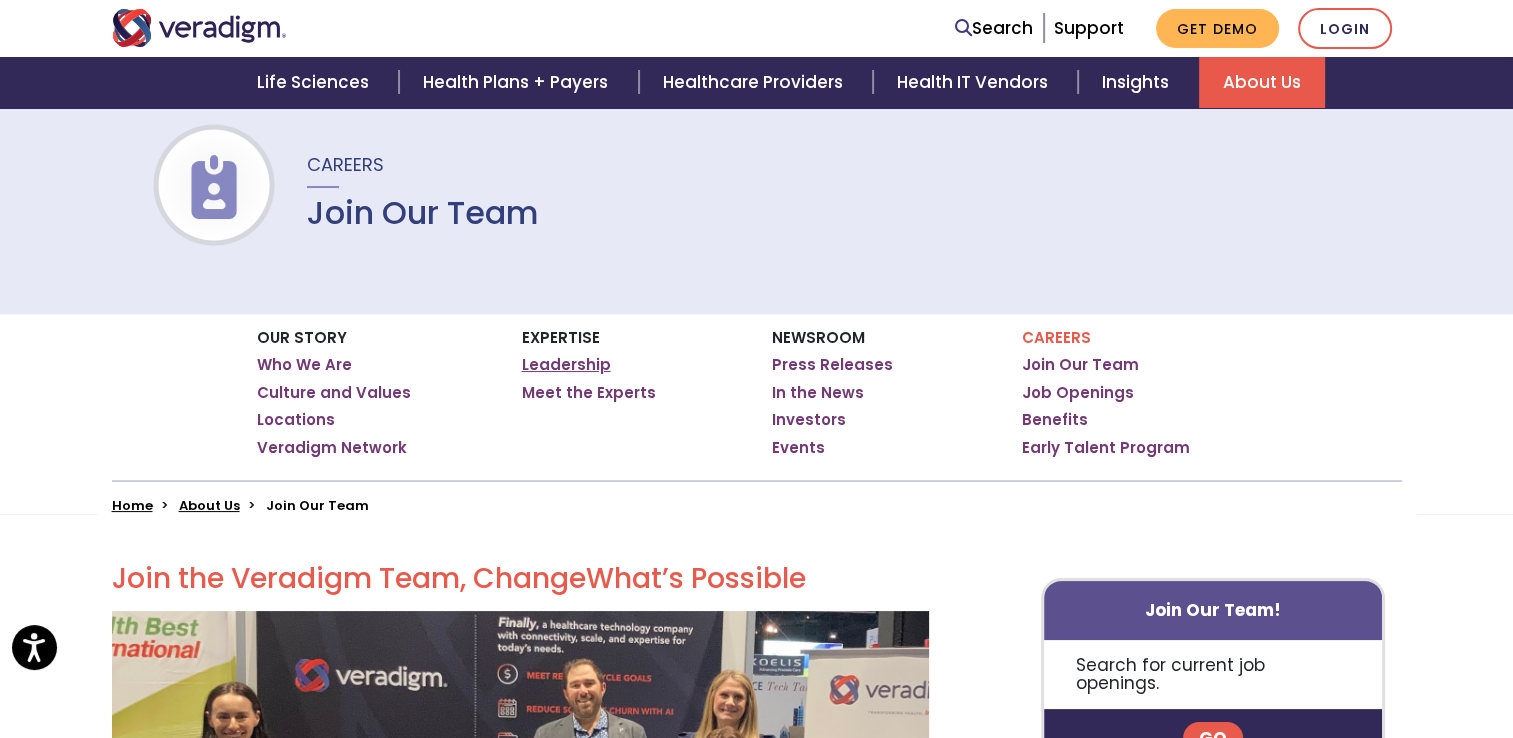 scroll, scrollTop: 126, scrollLeft: 0, axis: vertical 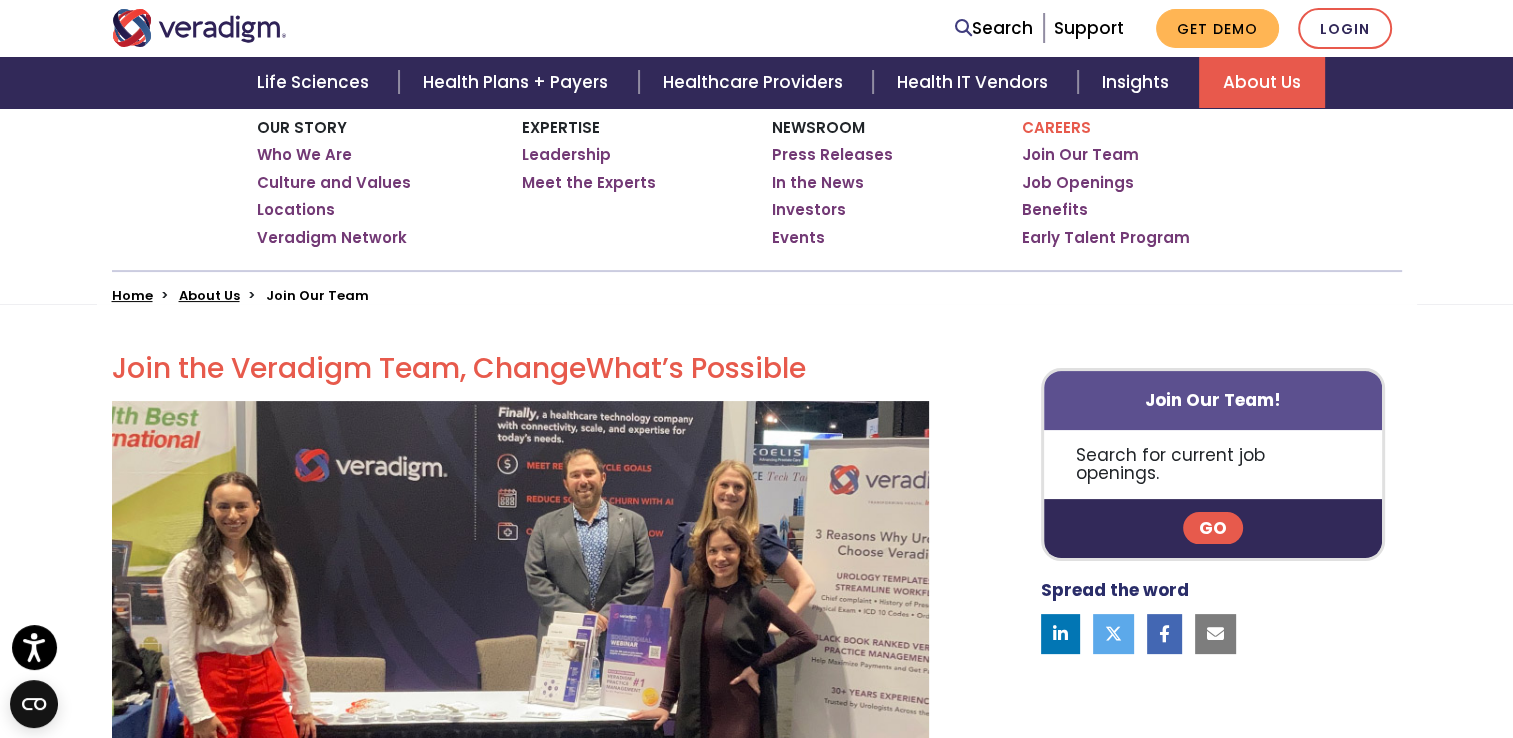 click on "Go" at bounding box center (1213, 528) 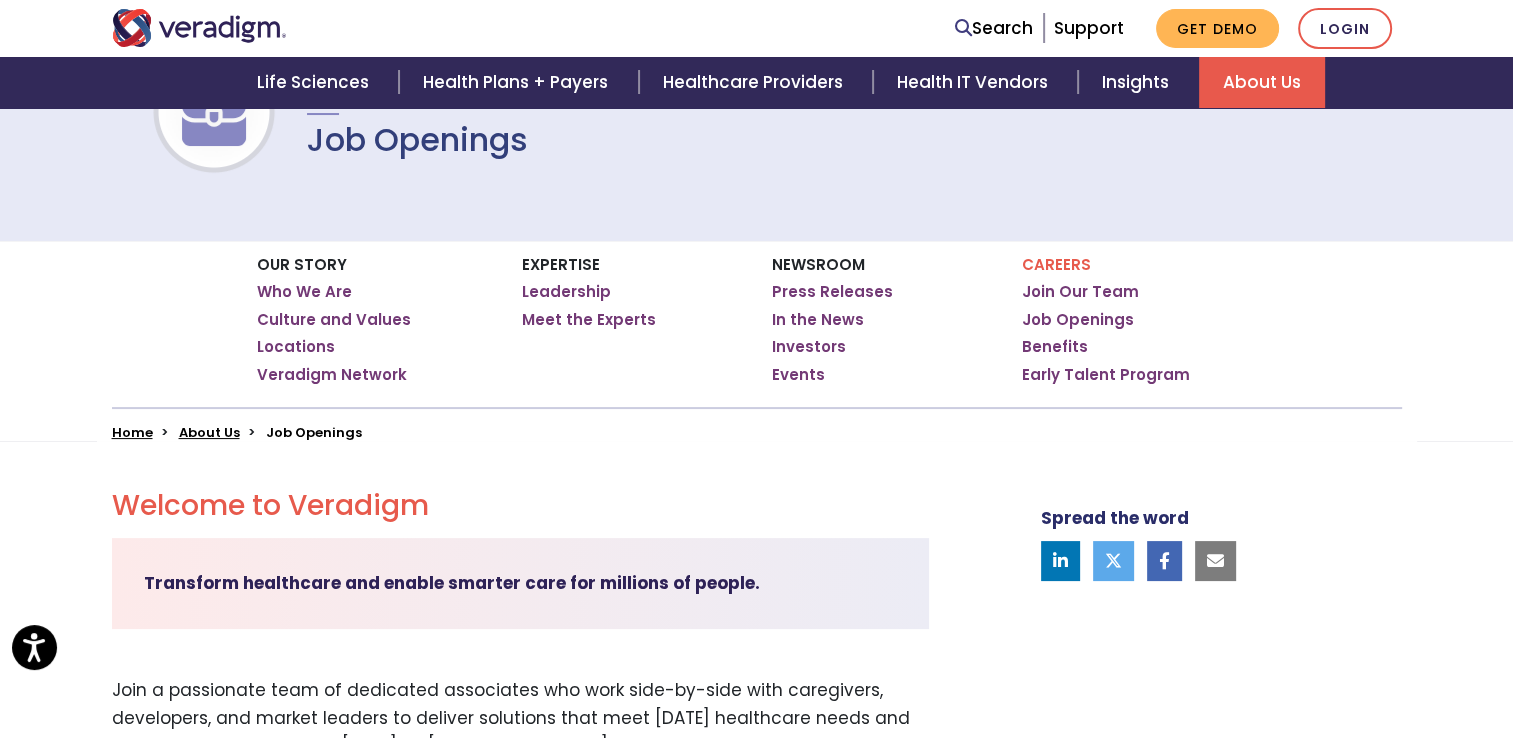scroll, scrollTop: 488, scrollLeft: 0, axis: vertical 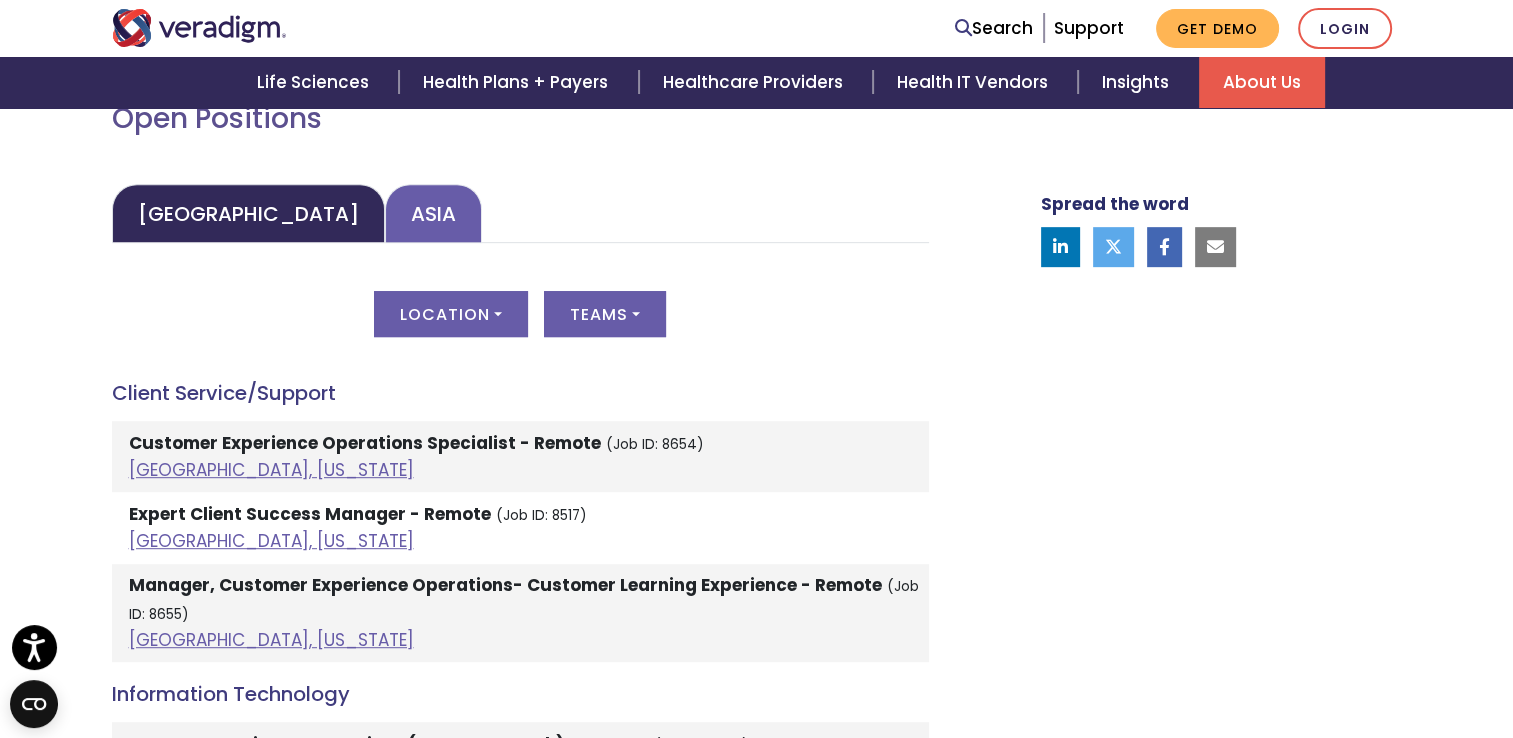 click on "Asia" at bounding box center (433, 213) 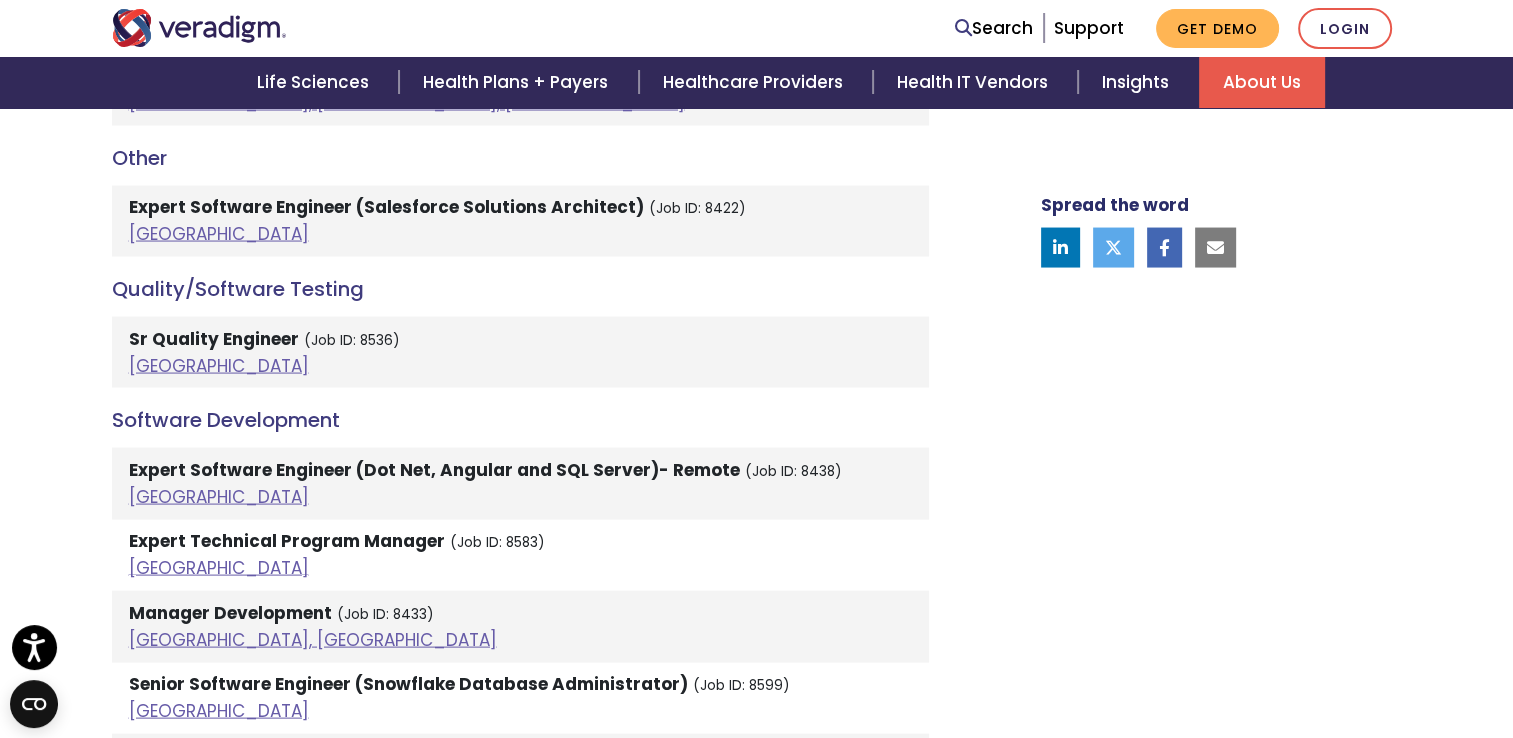 scroll, scrollTop: 3903, scrollLeft: 0, axis: vertical 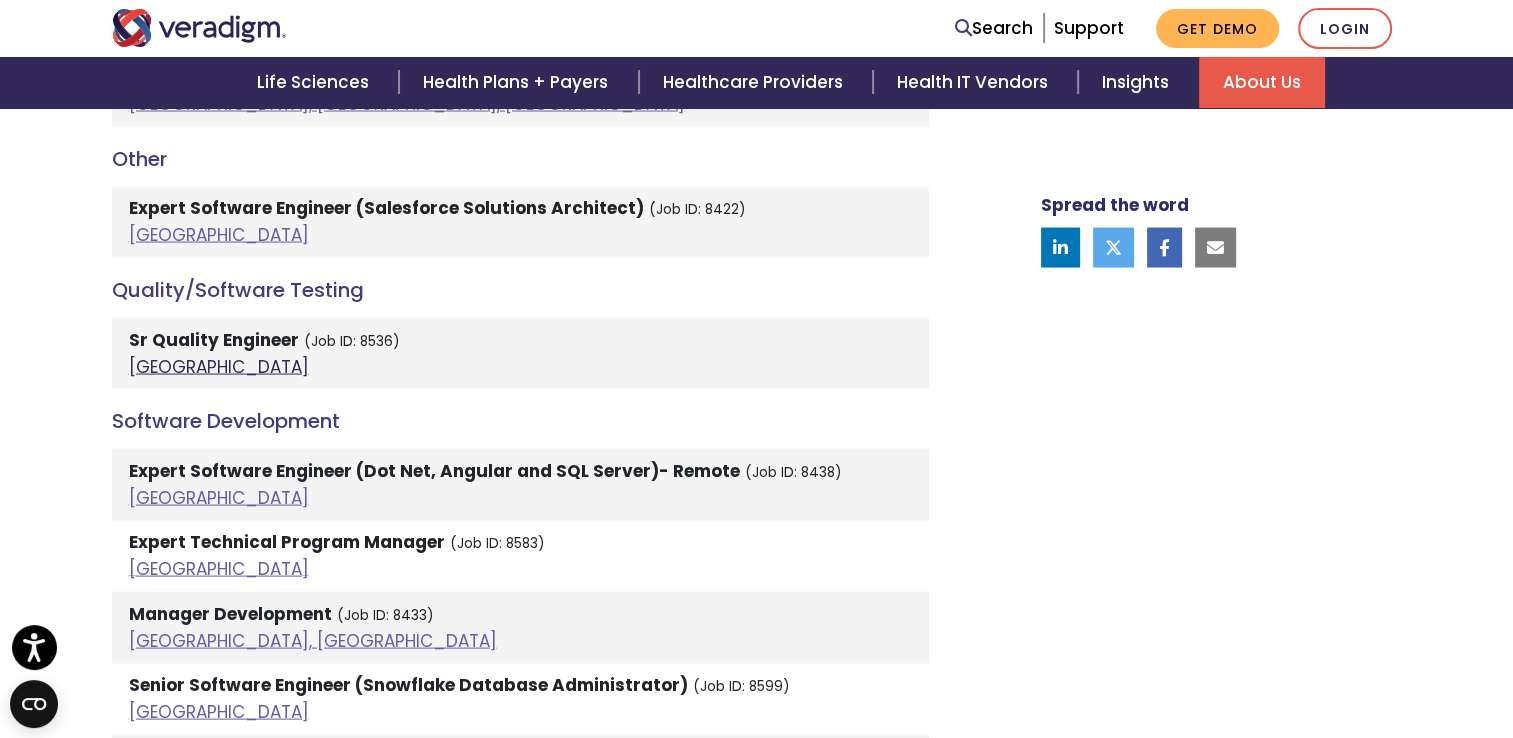 click on "India" at bounding box center (219, 367) 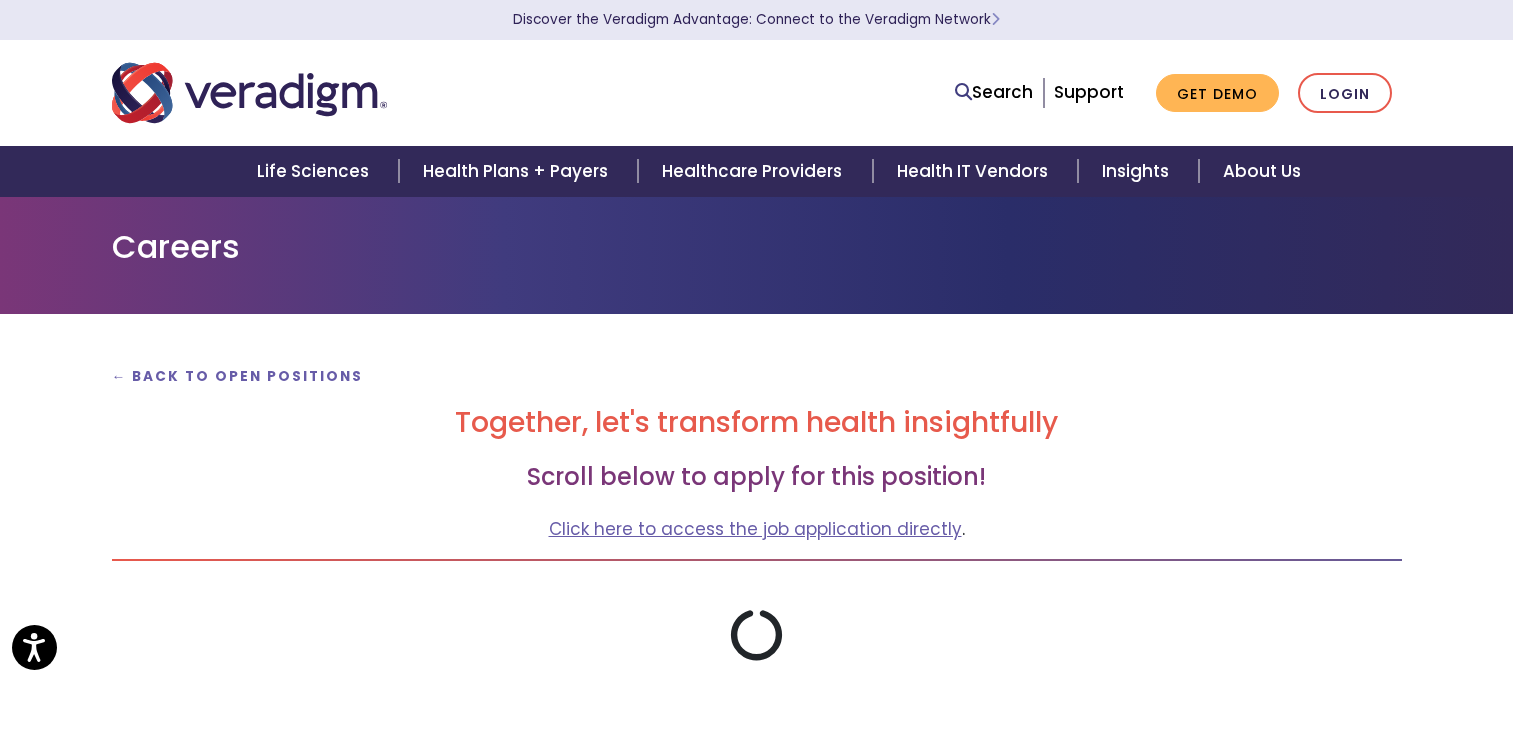 scroll, scrollTop: 0, scrollLeft: 0, axis: both 